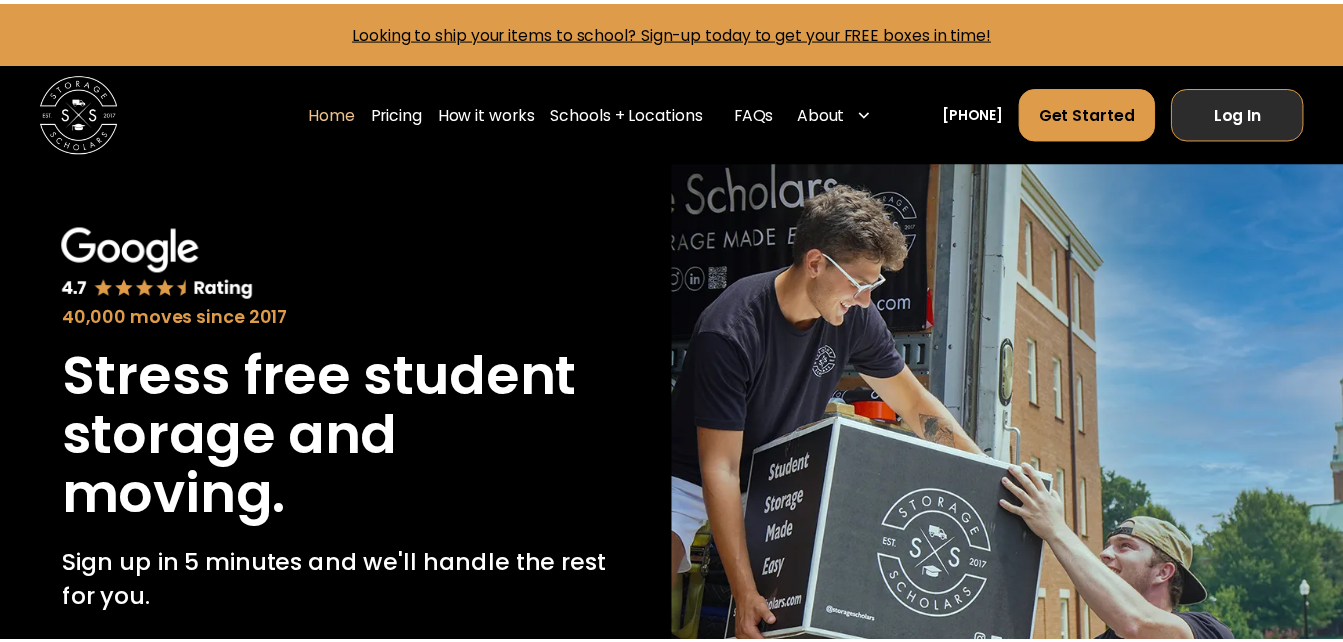 scroll, scrollTop: 0, scrollLeft: 0, axis: both 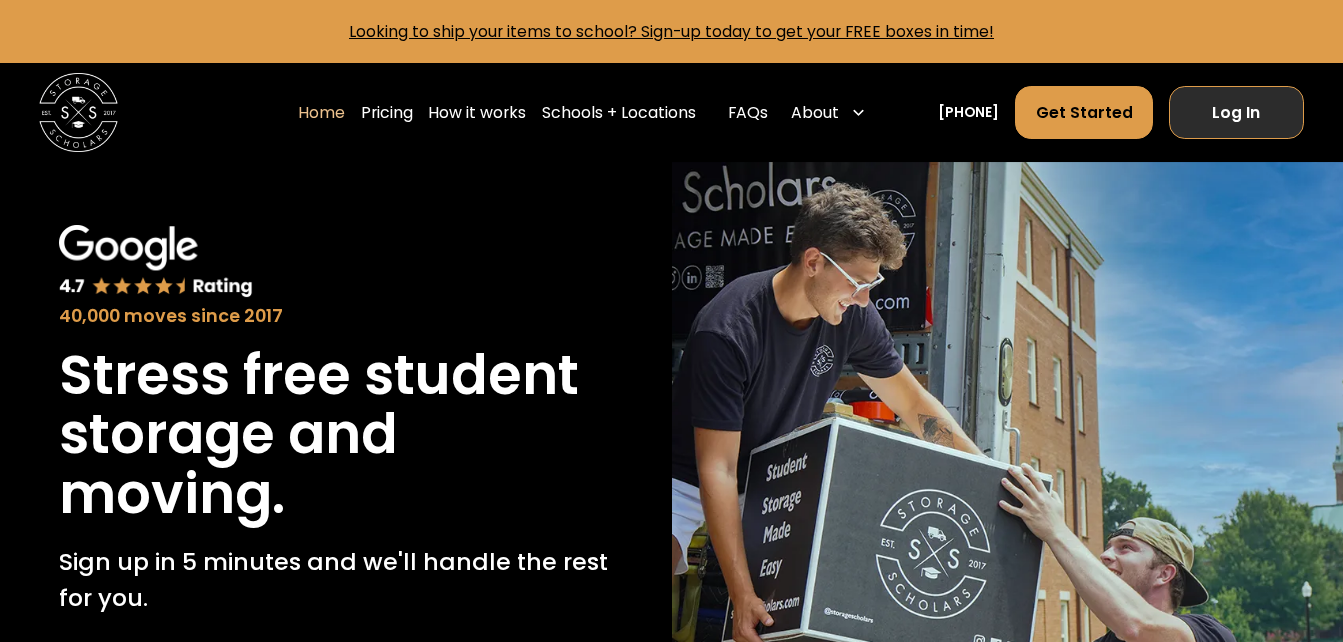 click on "Log In" at bounding box center [1236, 112] 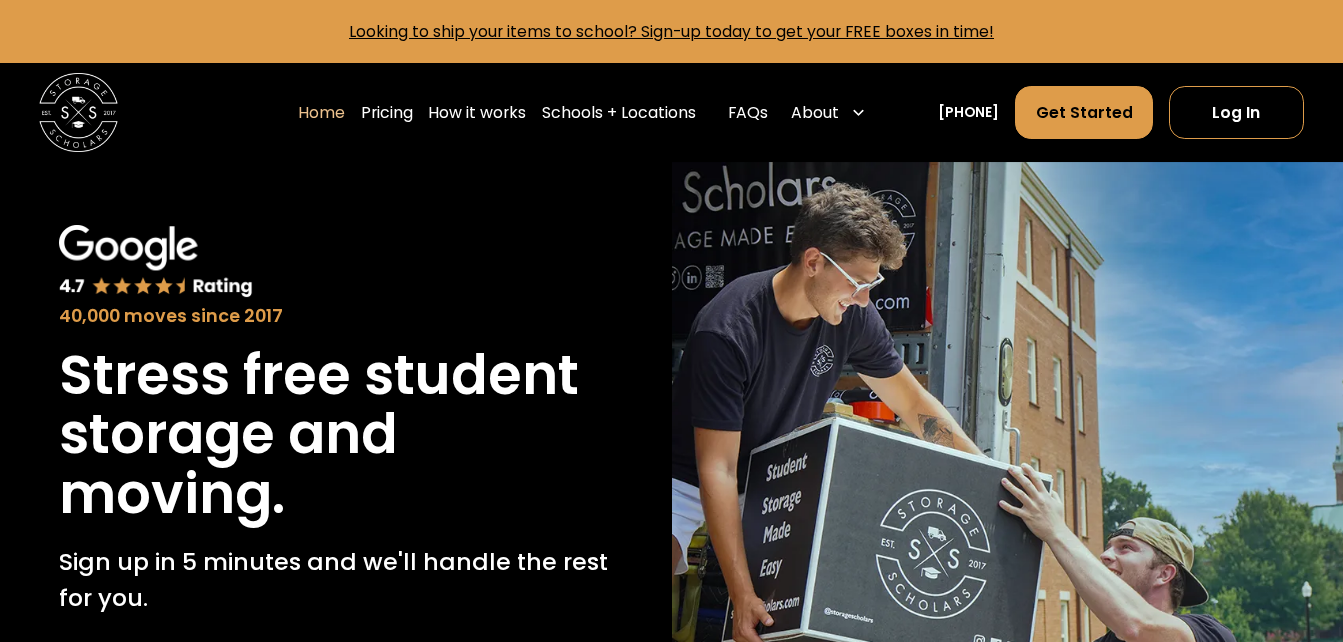 scroll, scrollTop: 0, scrollLeft: 0, axis: both 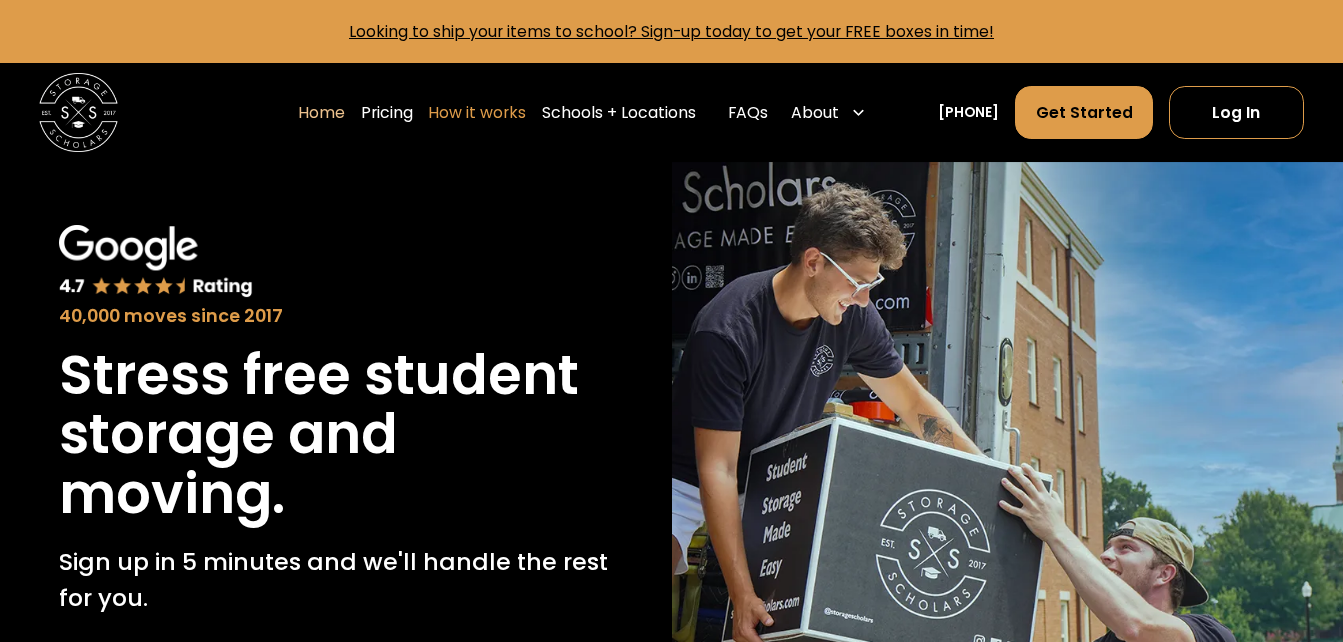 click on "How it works" at bounding box center (477, 112) 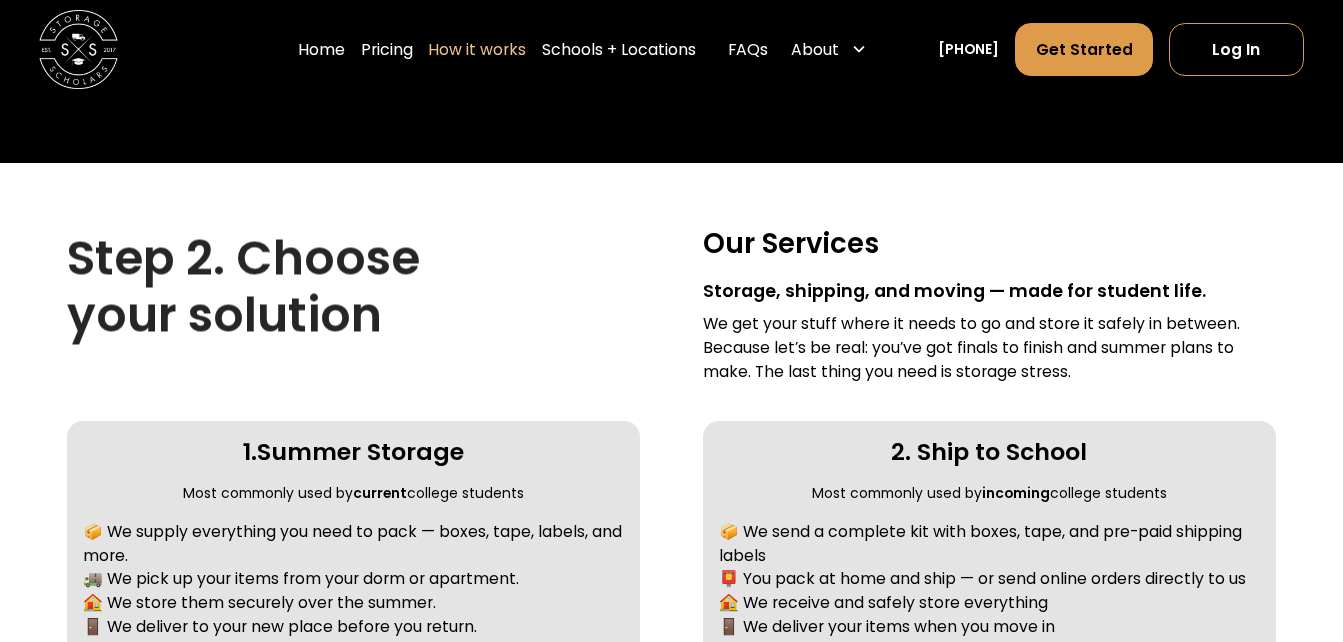 scroll, scrollTop: 0, scrollLeft: 0, axis: both 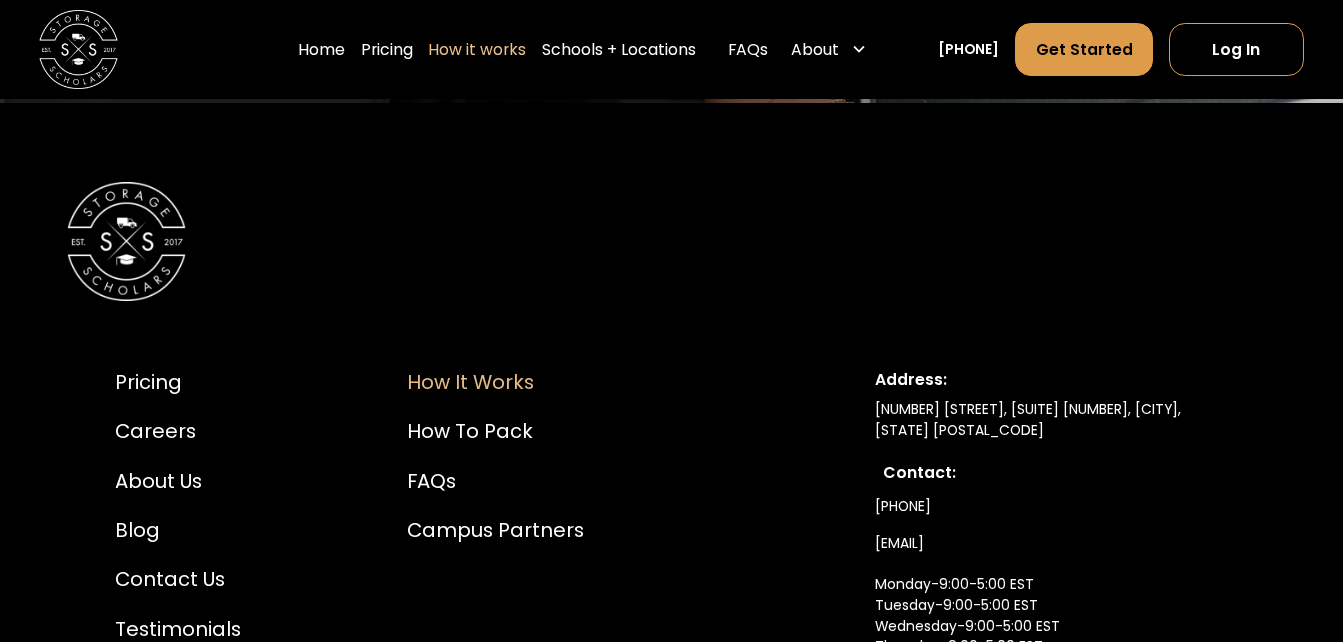 click on "How it Works" at bounding box center [495, 383] 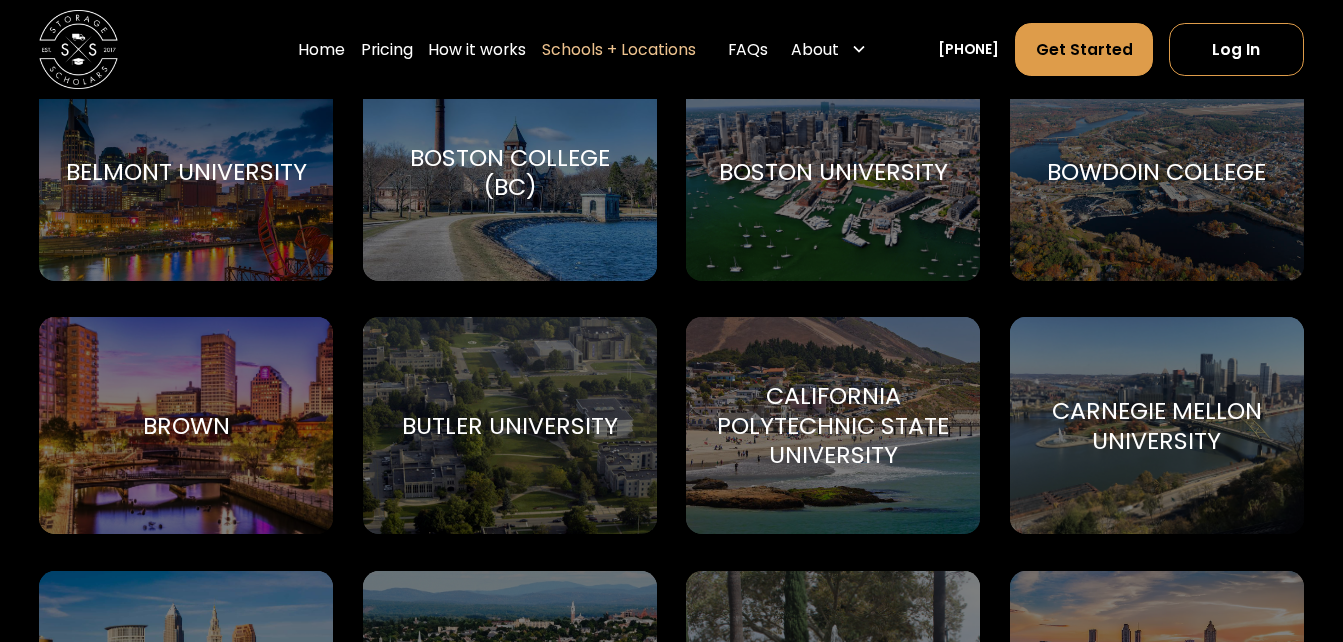 scroll, scrollTop: 0, scrollLeft: 0, axis: both 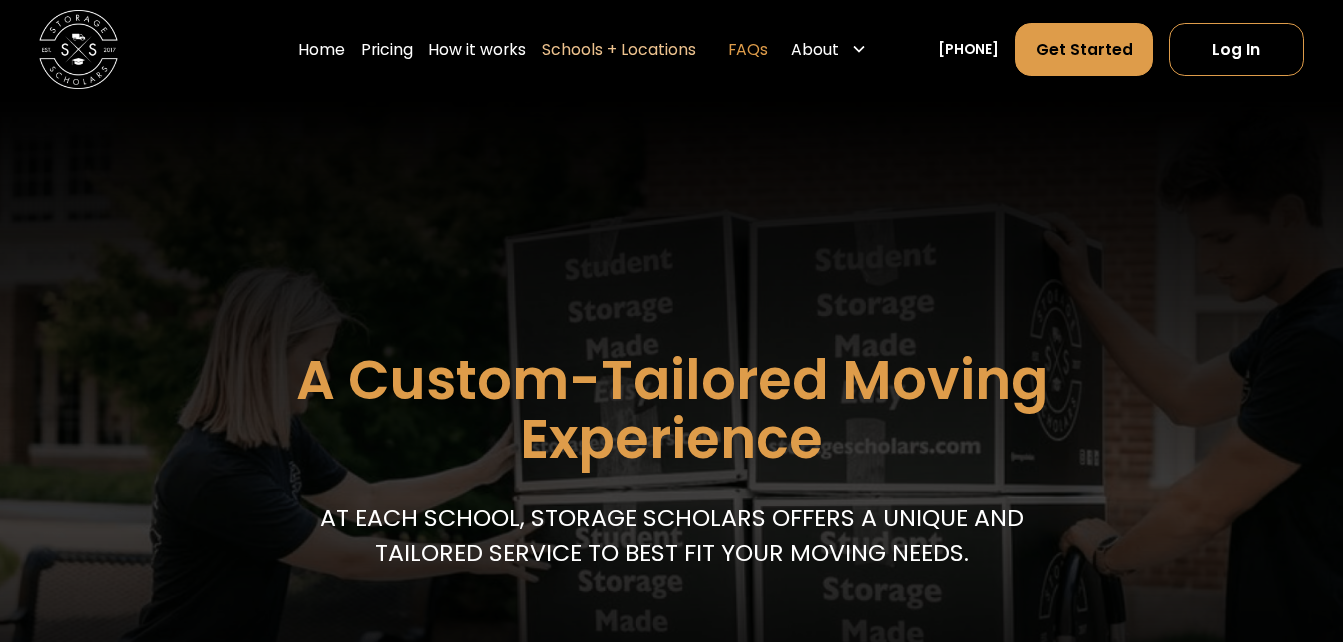 click on "FAQs" at bounding box center (748, 49) 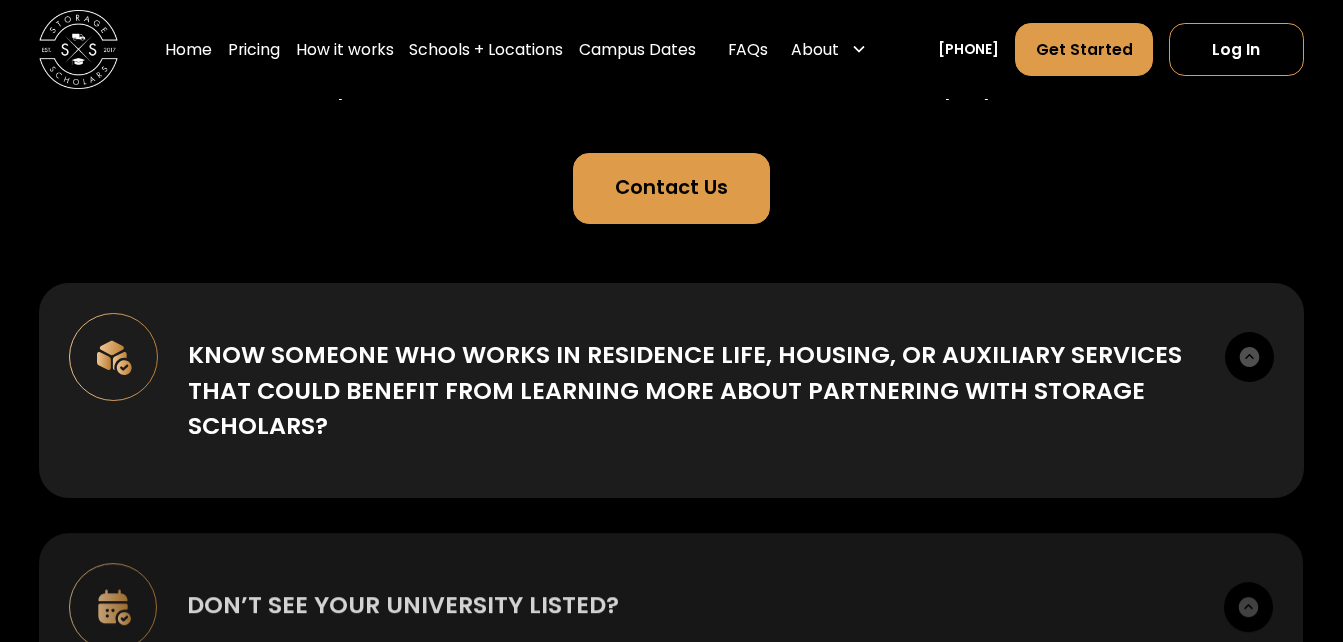 scroll, scrollTop: 300, scrollLeft: 0, axis: vertical 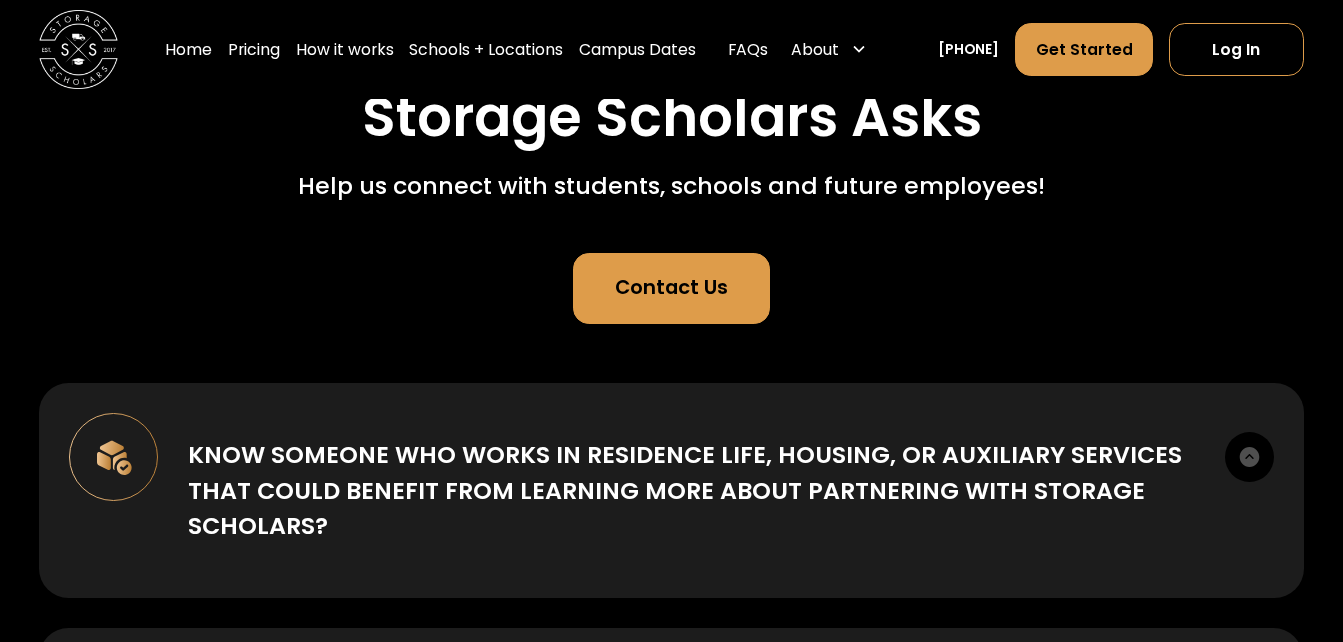 click on "Contact Us" at bounding box center [671, 288] 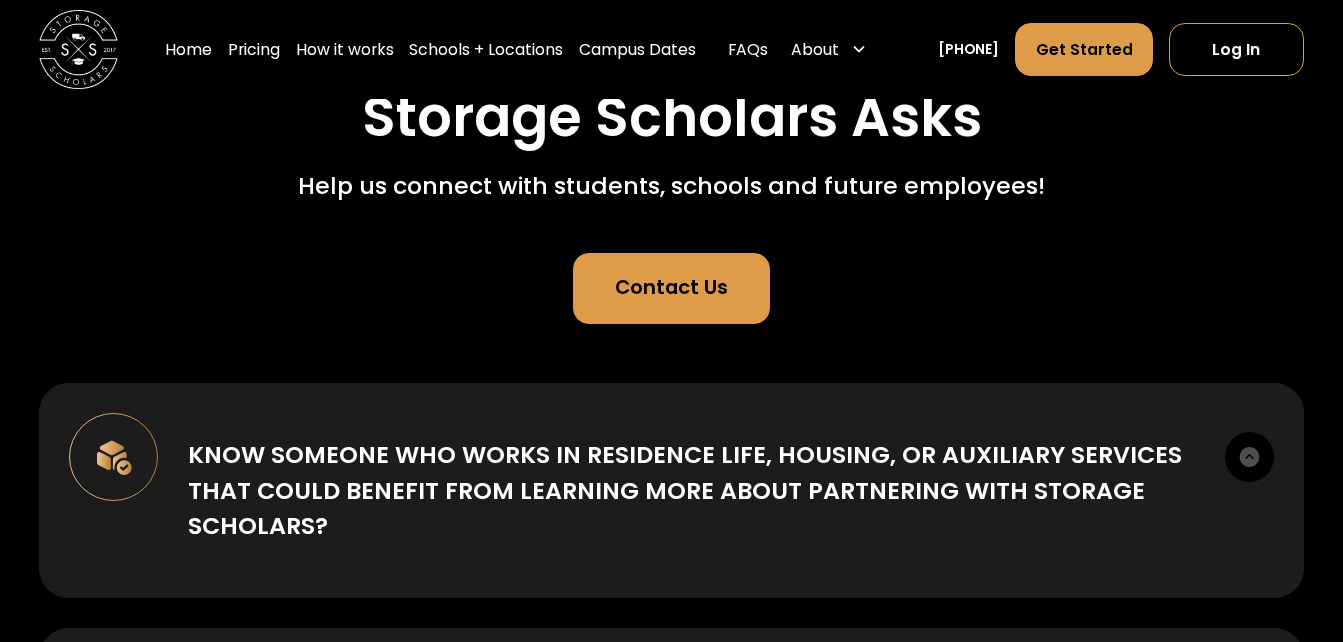 click on "Contact Us" at bounding box center (671, 288) 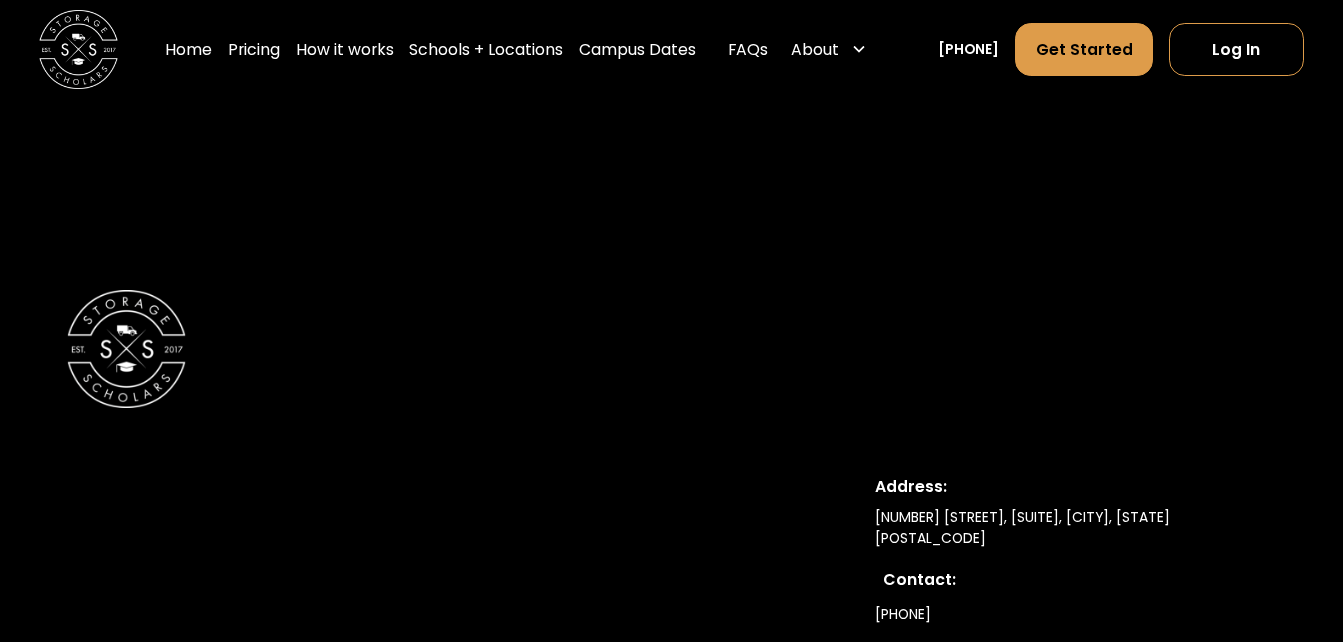 scroll, scrollTop: 2100, scrollLeft: 0, axis: vertical 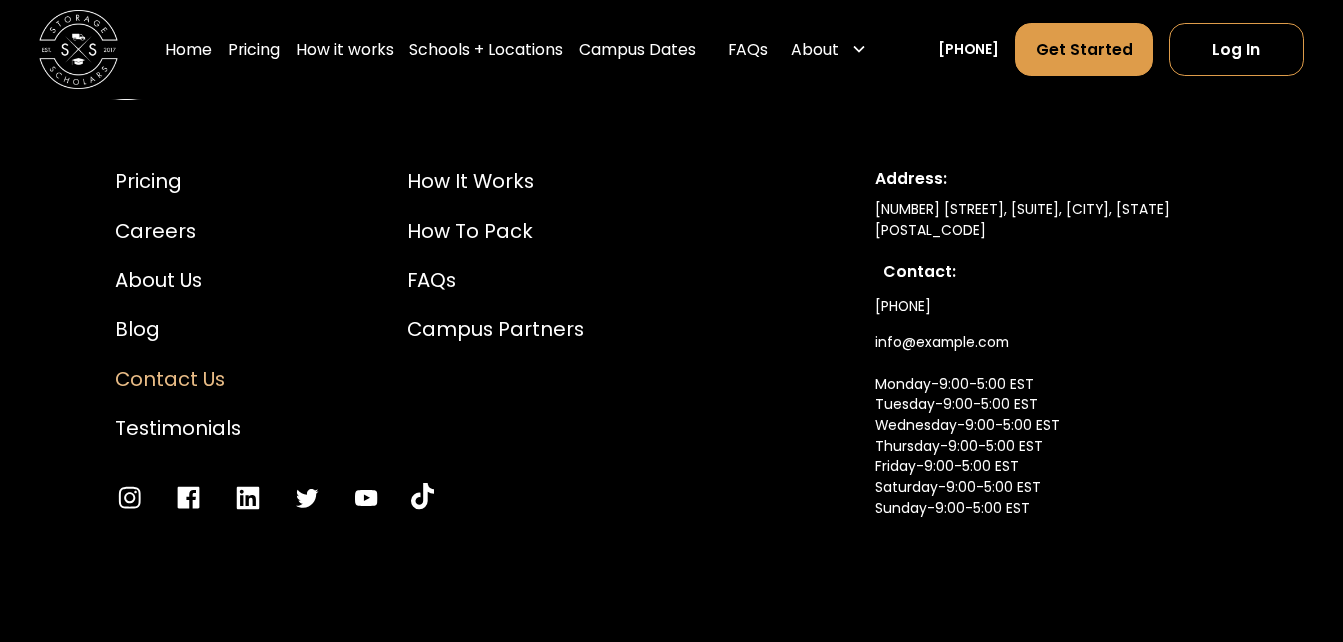 click on "Contact Us" at bounding box center [178, 380] 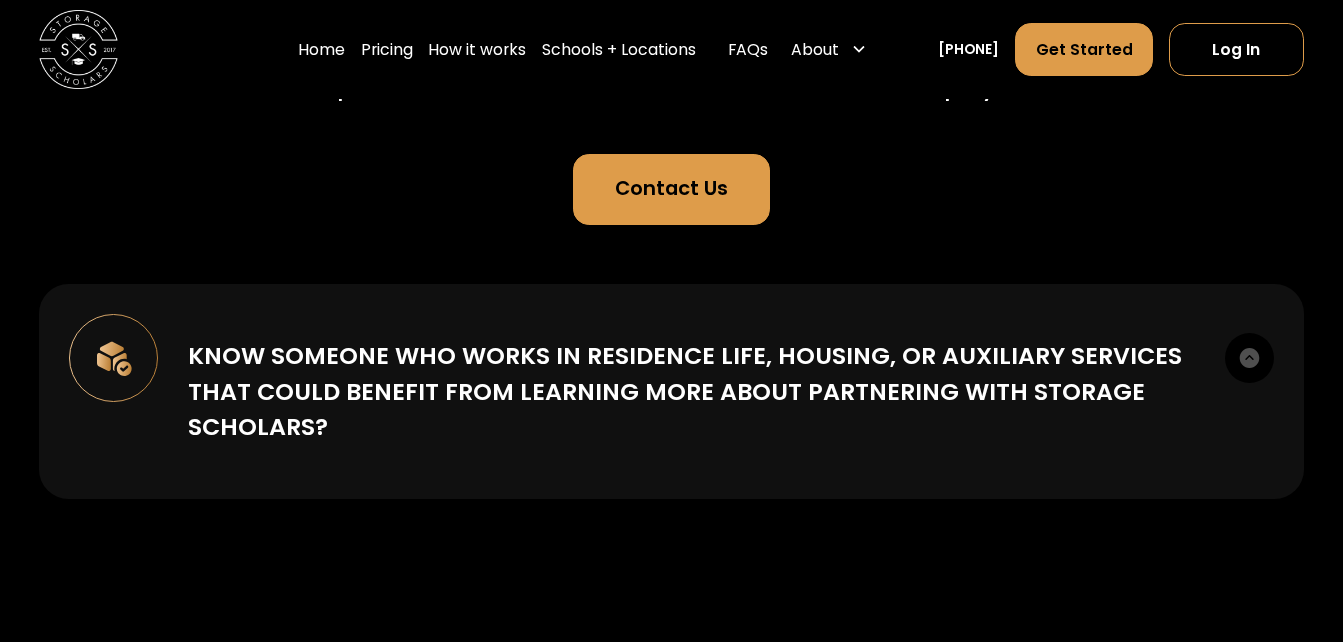 scroll, scrollTop: 300, scrollLeft: 0, axis: vertical 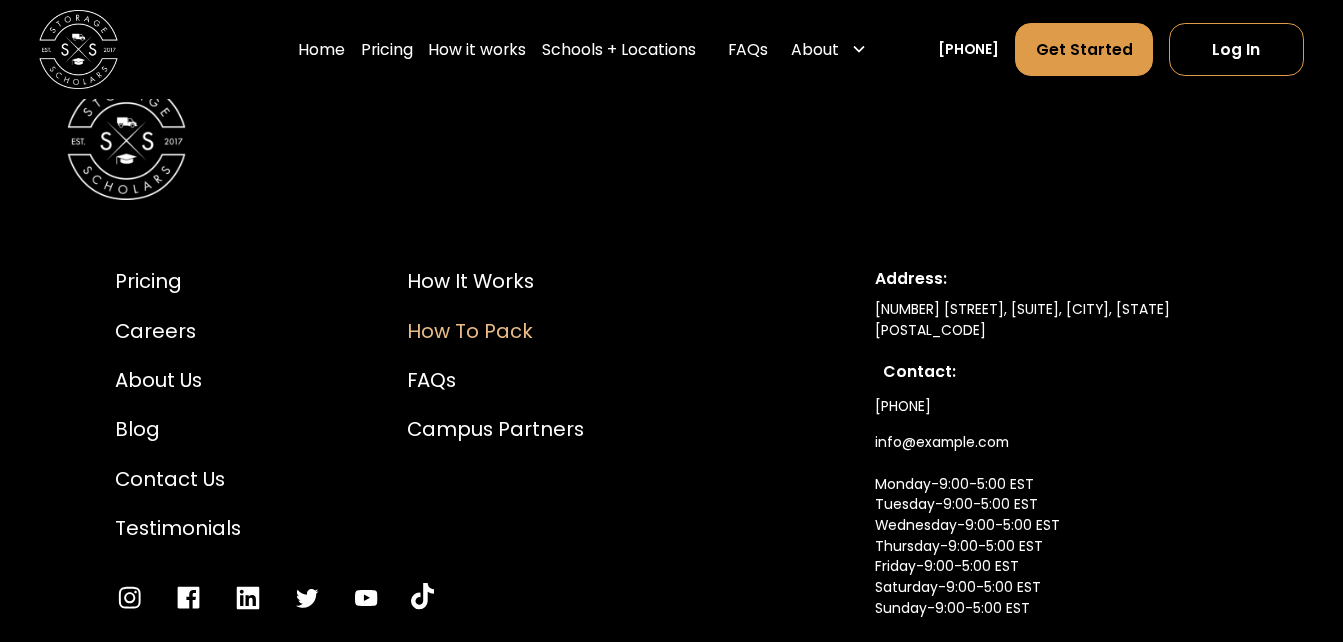 click on "How to Pack" at bounding box center [495, 332] 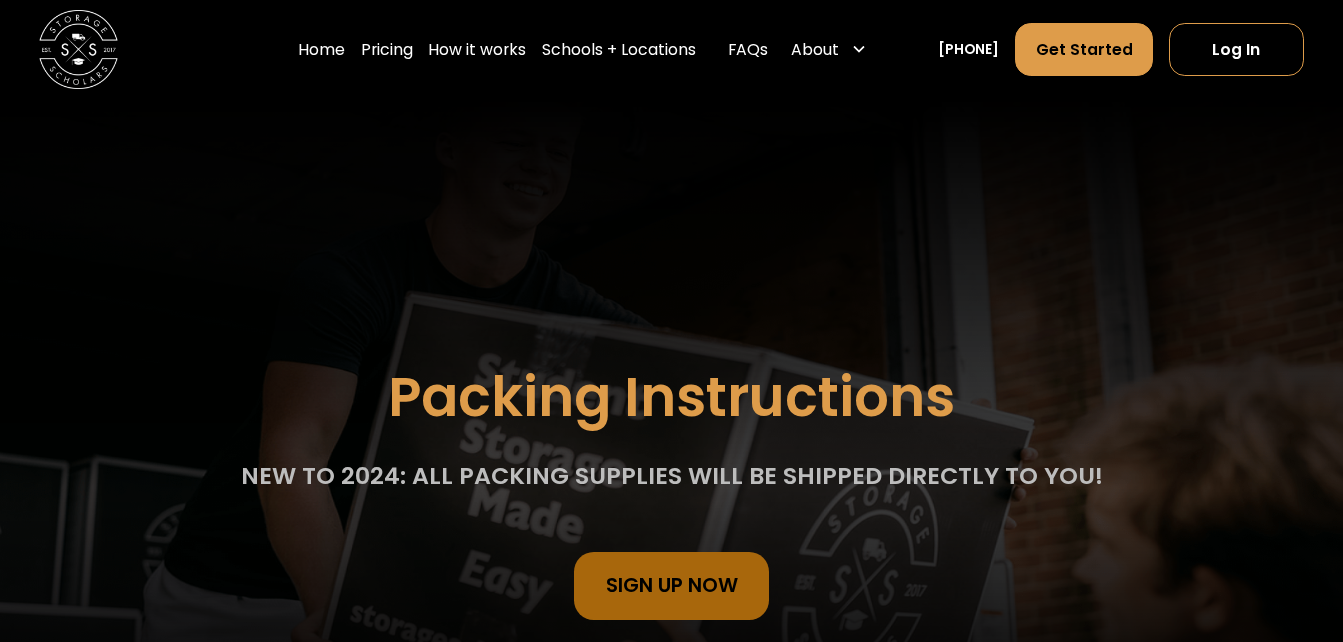scroll, scrollTop: 800, scrollLeft: 0, axis: vertical 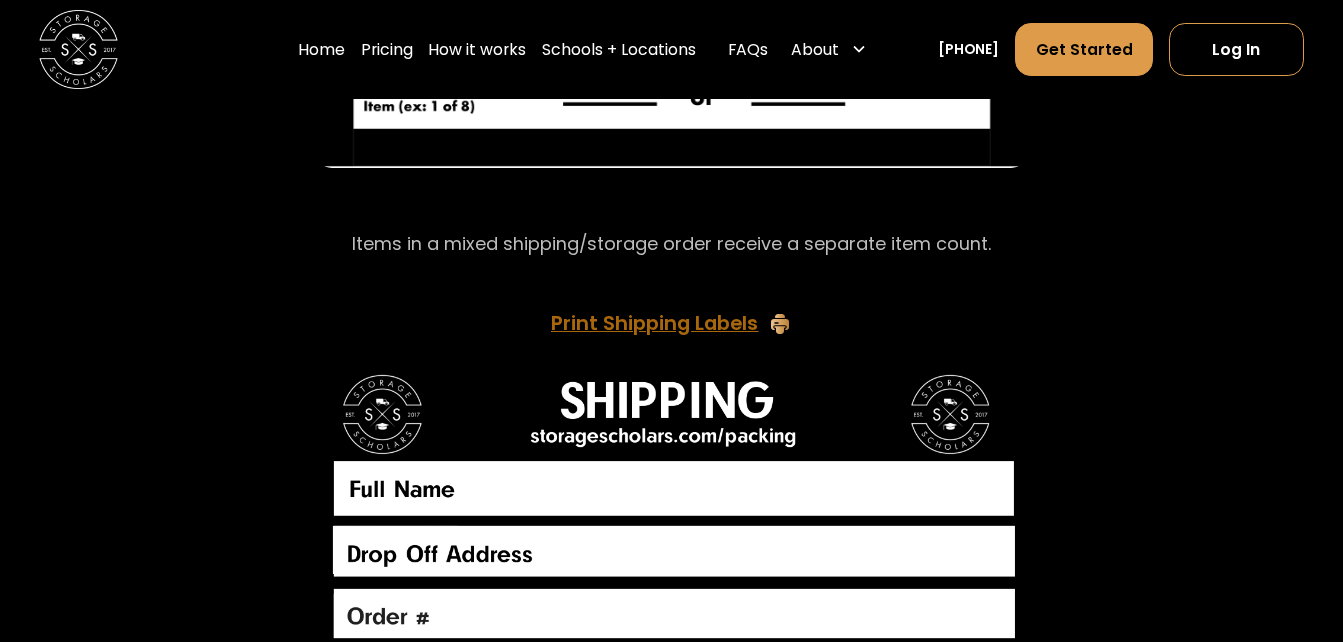click on "Print Shipping Labels" at bounding box center [654, 324] 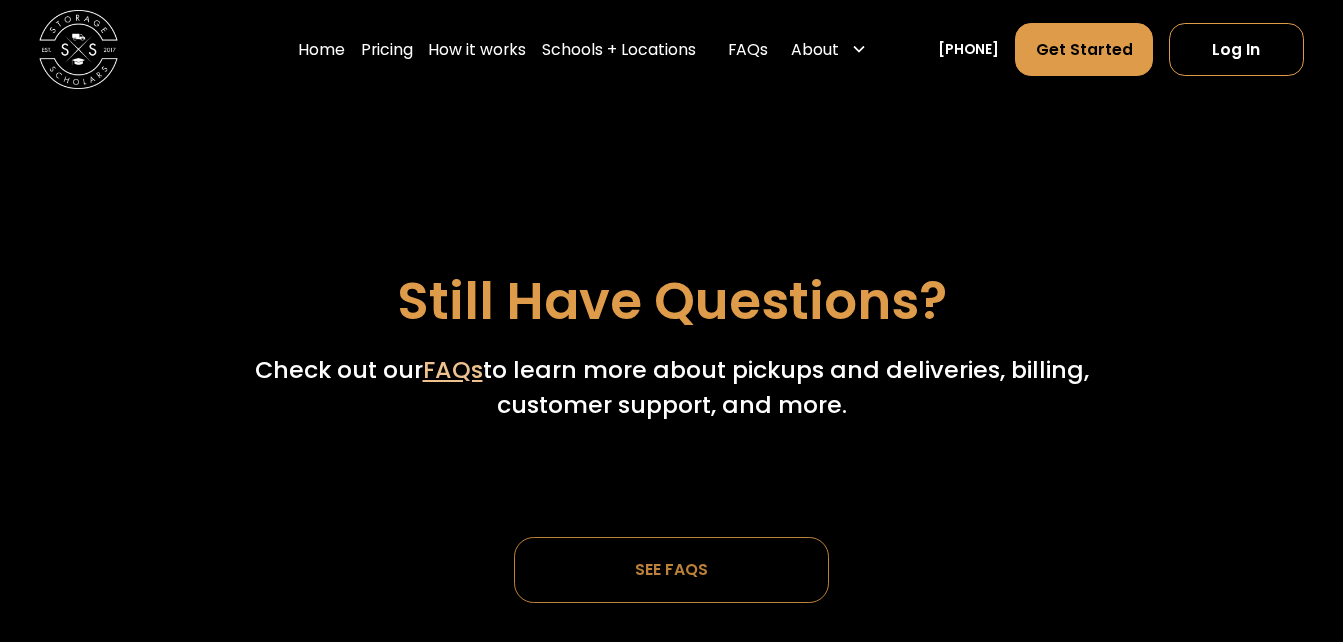 scroll, scrollTop: 5700, scrollLeft: 0, axis: vertical 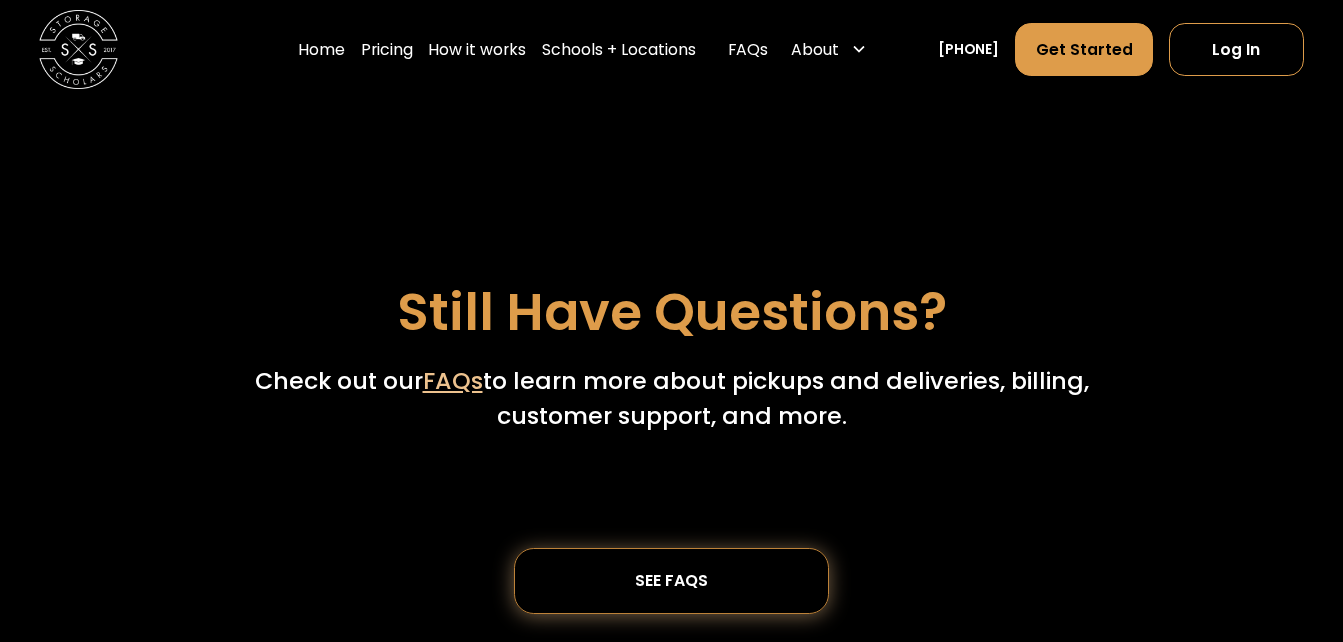 click on "SEE FAQs" at bounding box center [671, 581] 